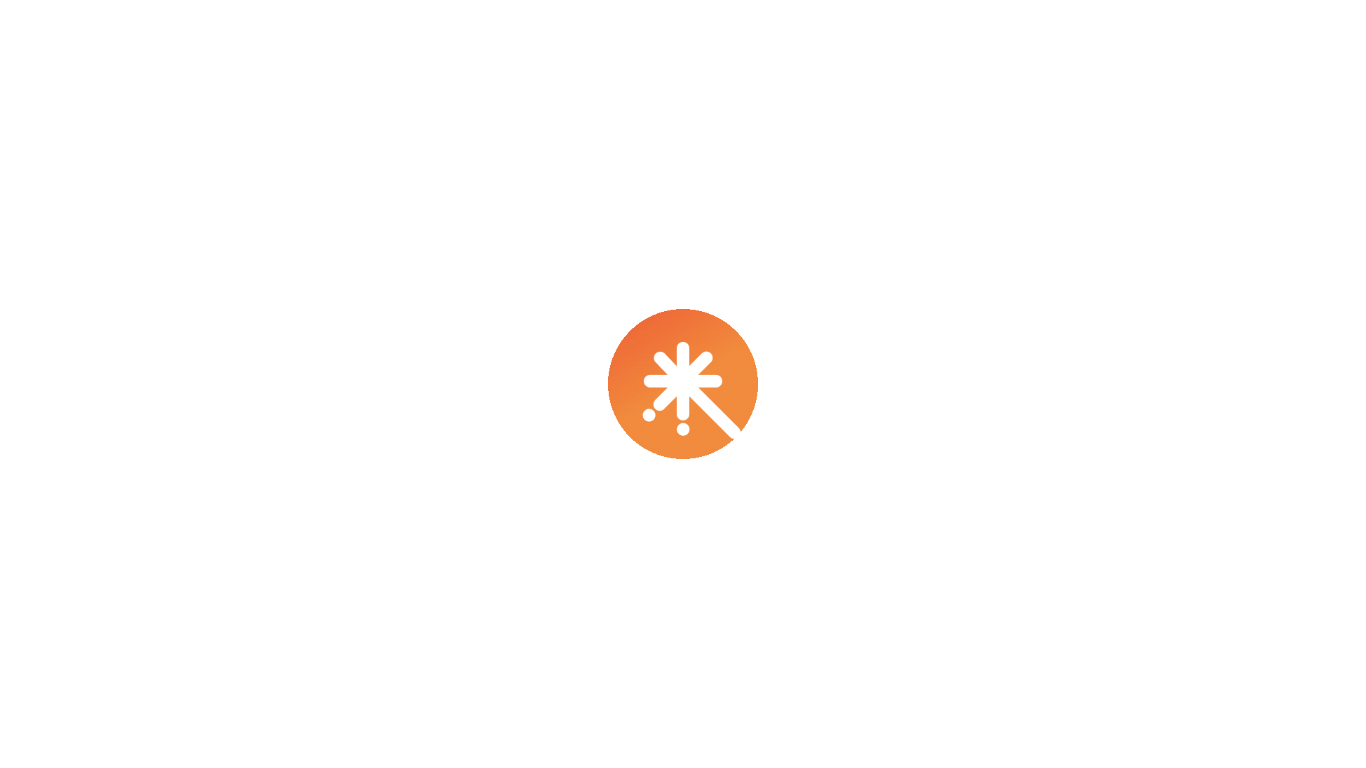 scroll, scrollTop: 0, scrollLeft: 0, axis: both 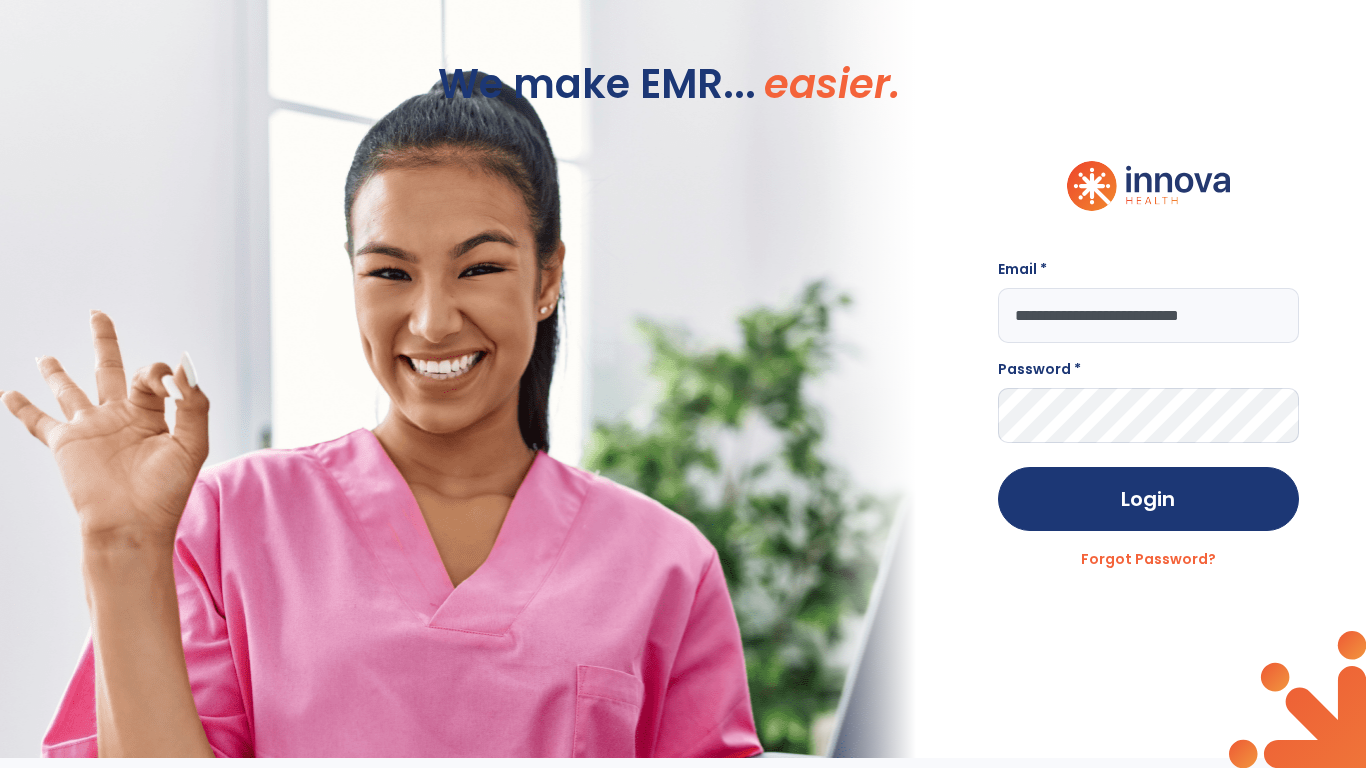 type on "**********" 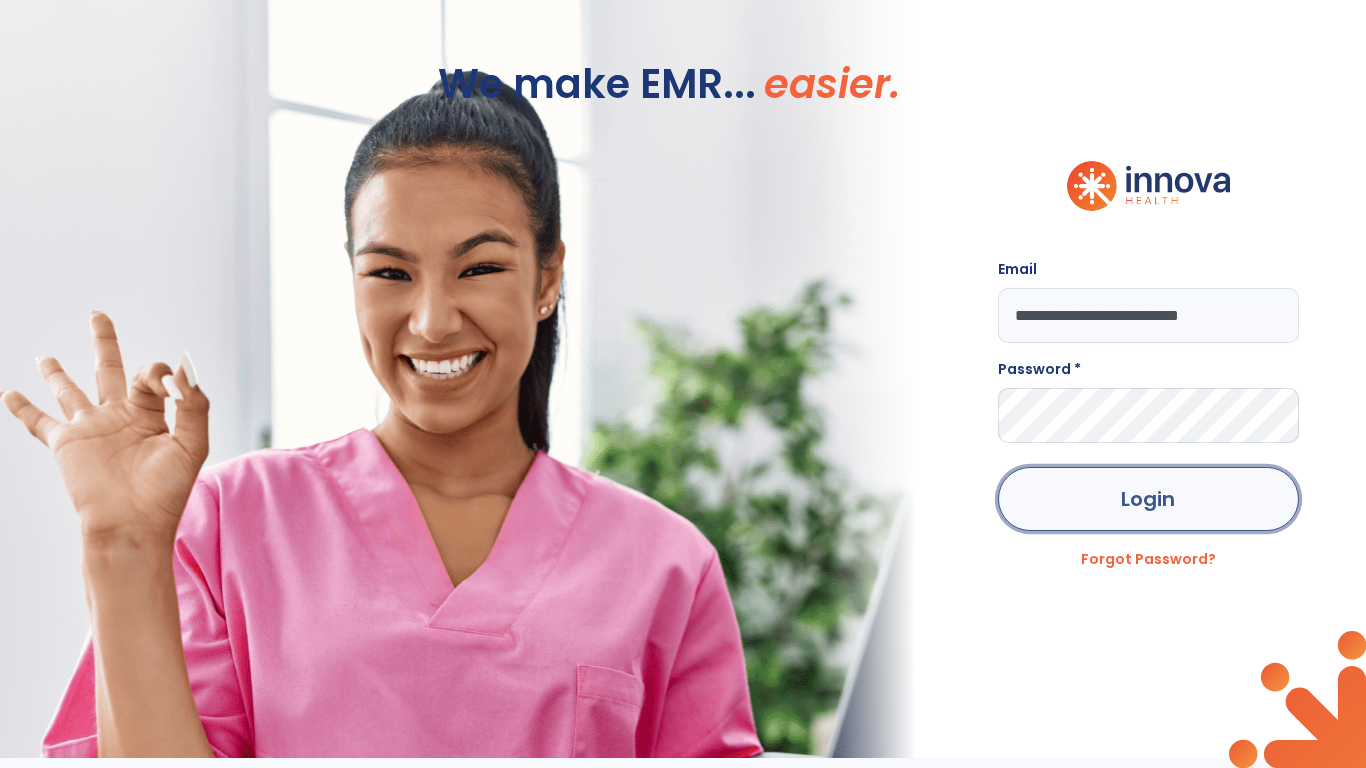 click on "Login" 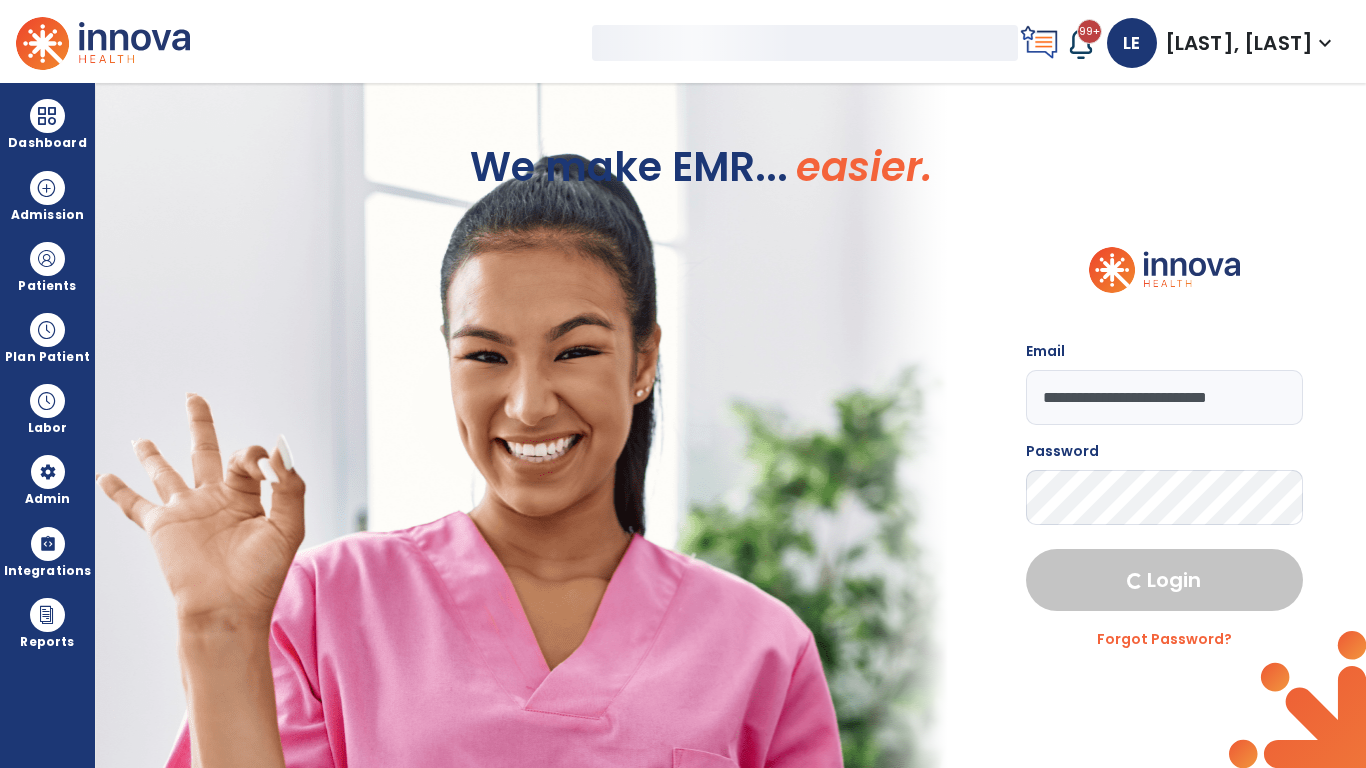 select on "***" 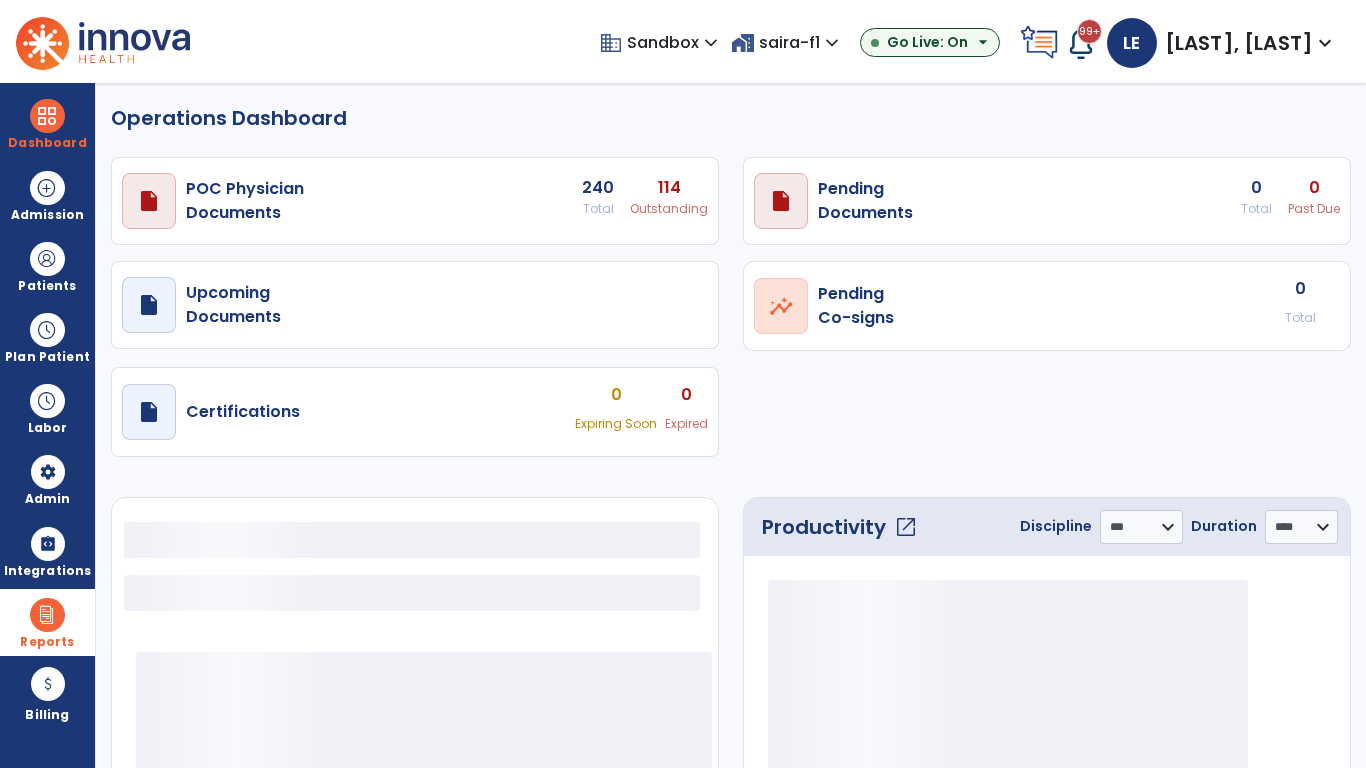 click at bounding box center (47, 615) 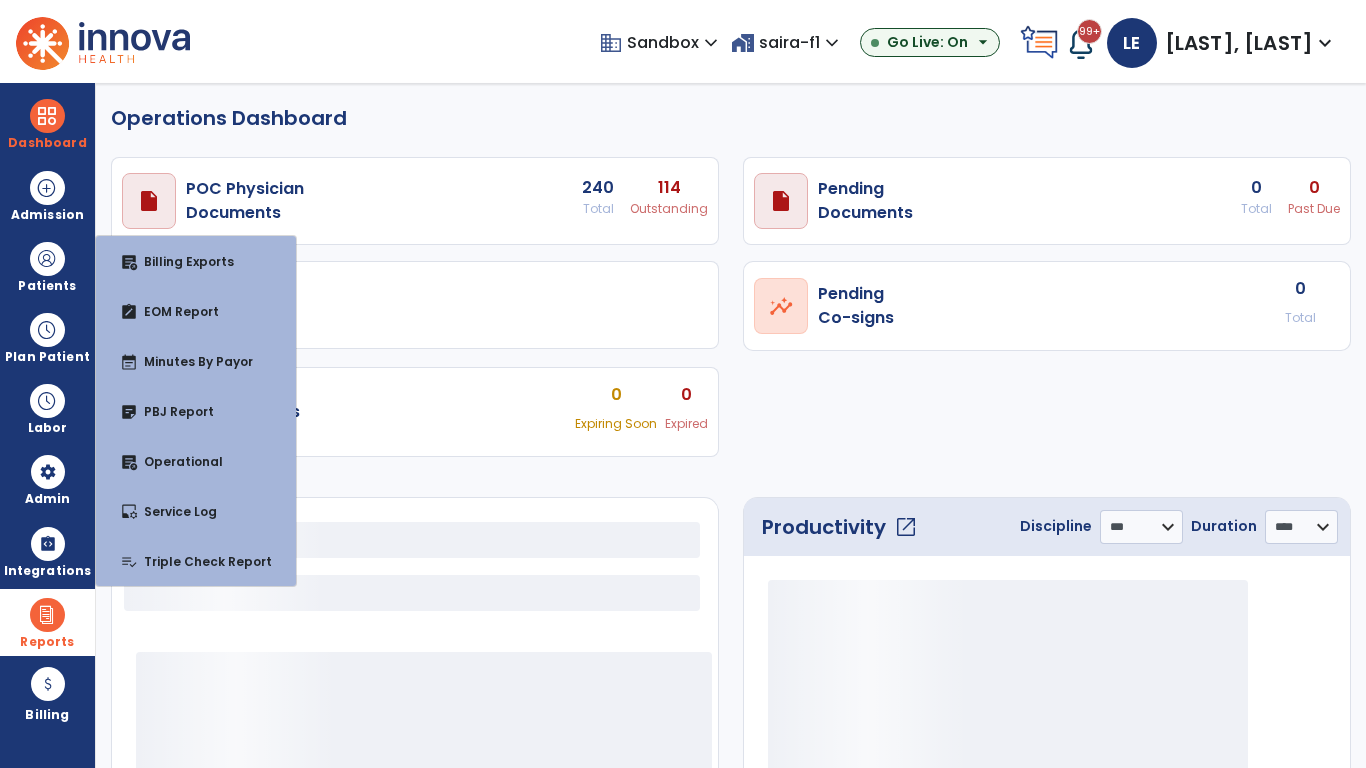 select on "***" 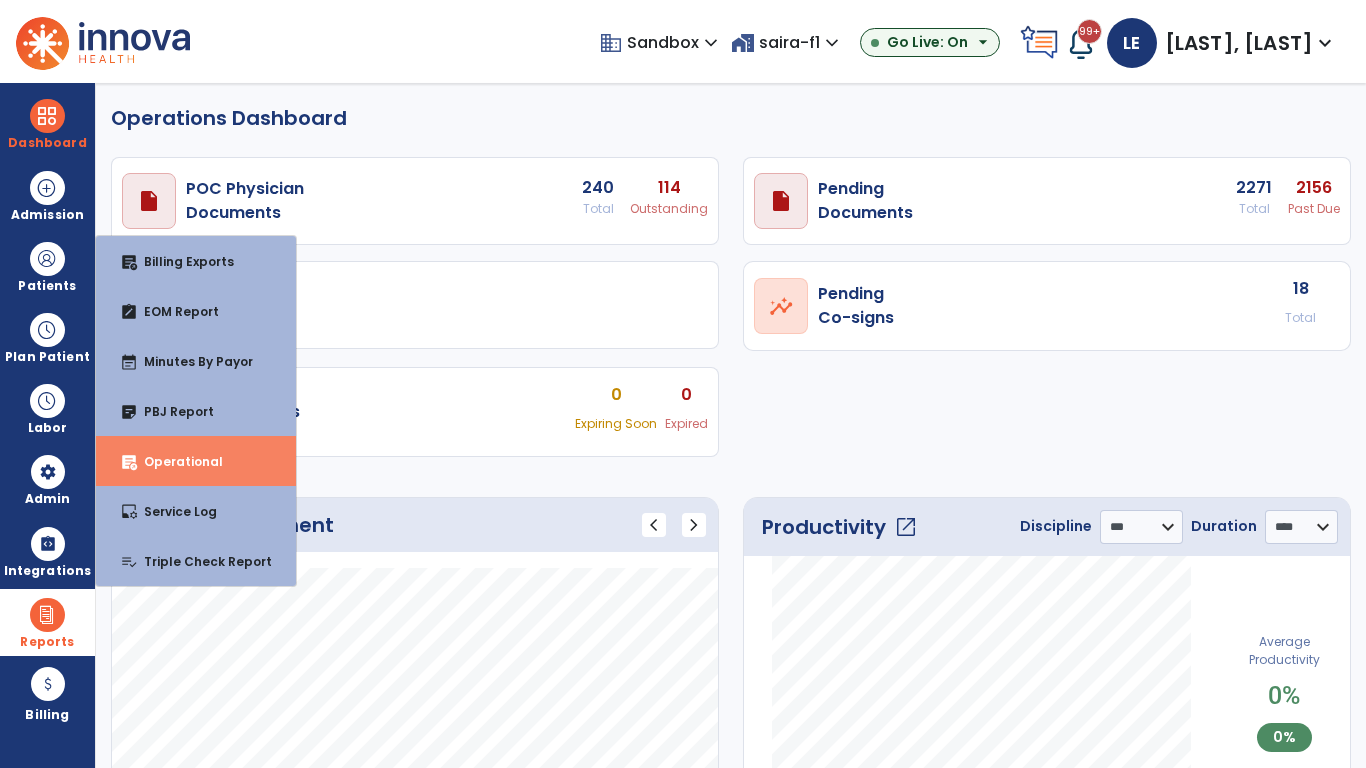 click on "Operational" at bounding box center [175, 461] 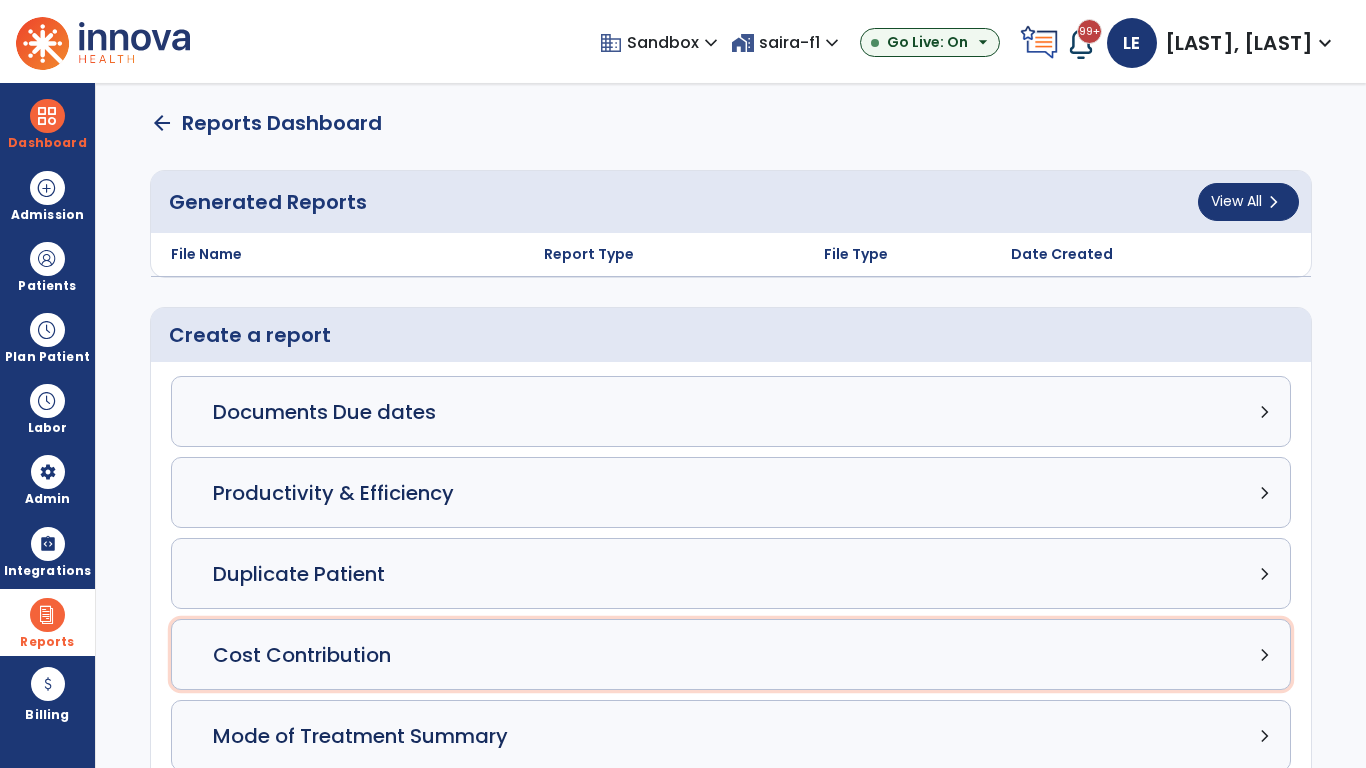 click on "Cost Contribution chevron_right" 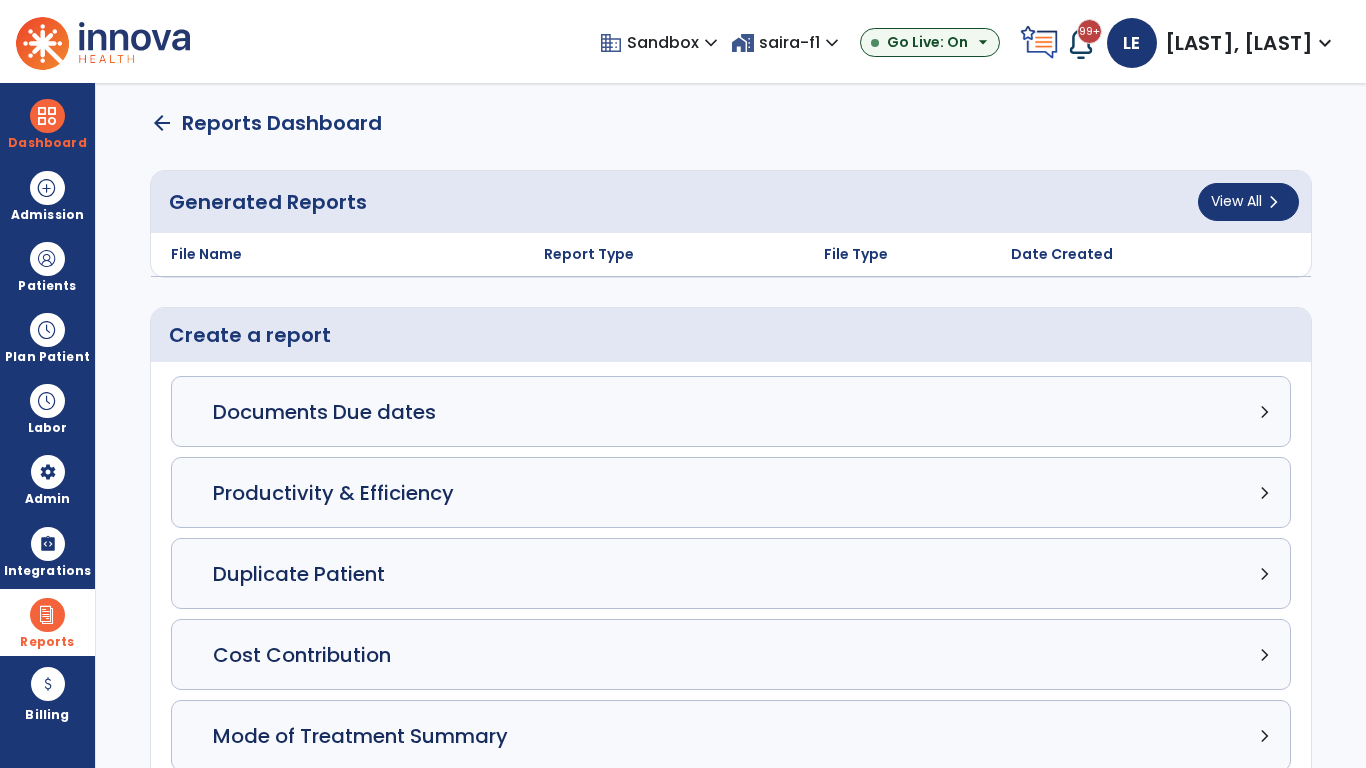 select on "*****" 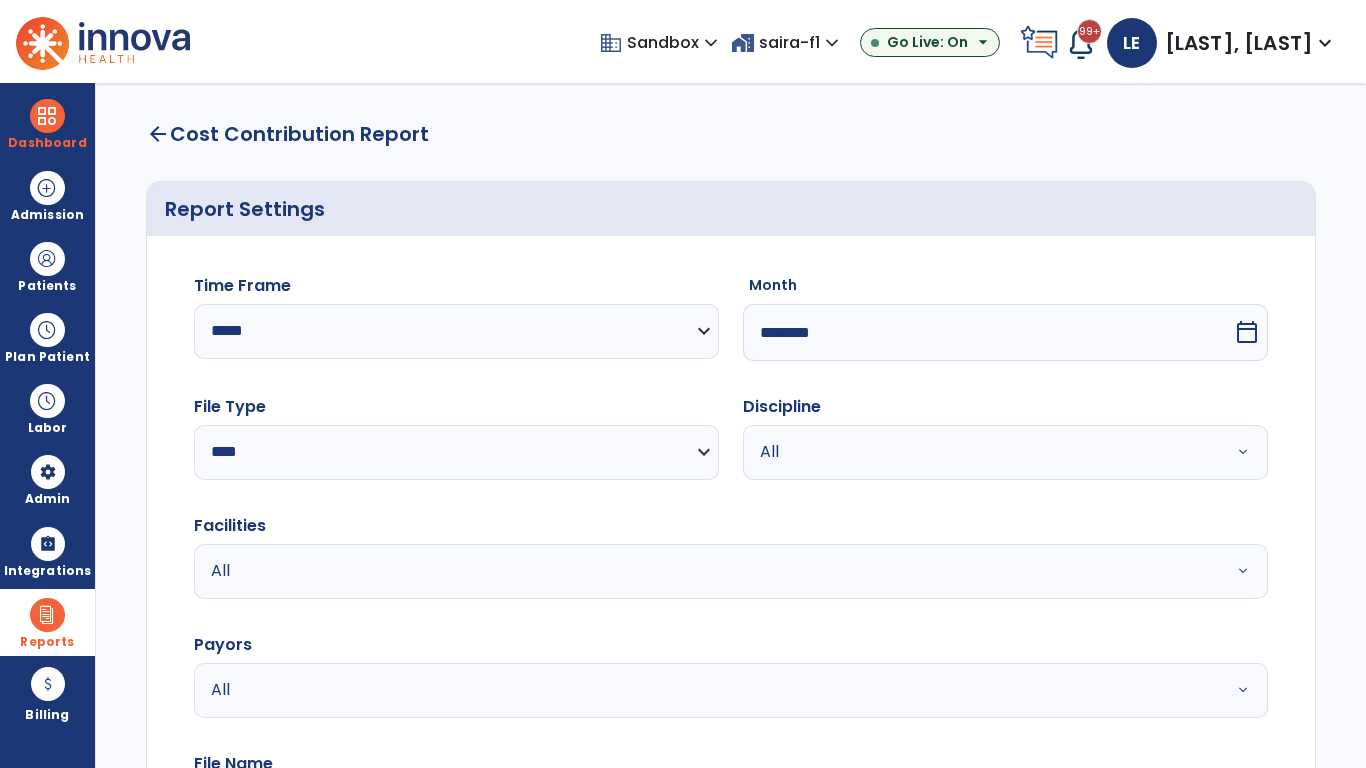 select on "*****" 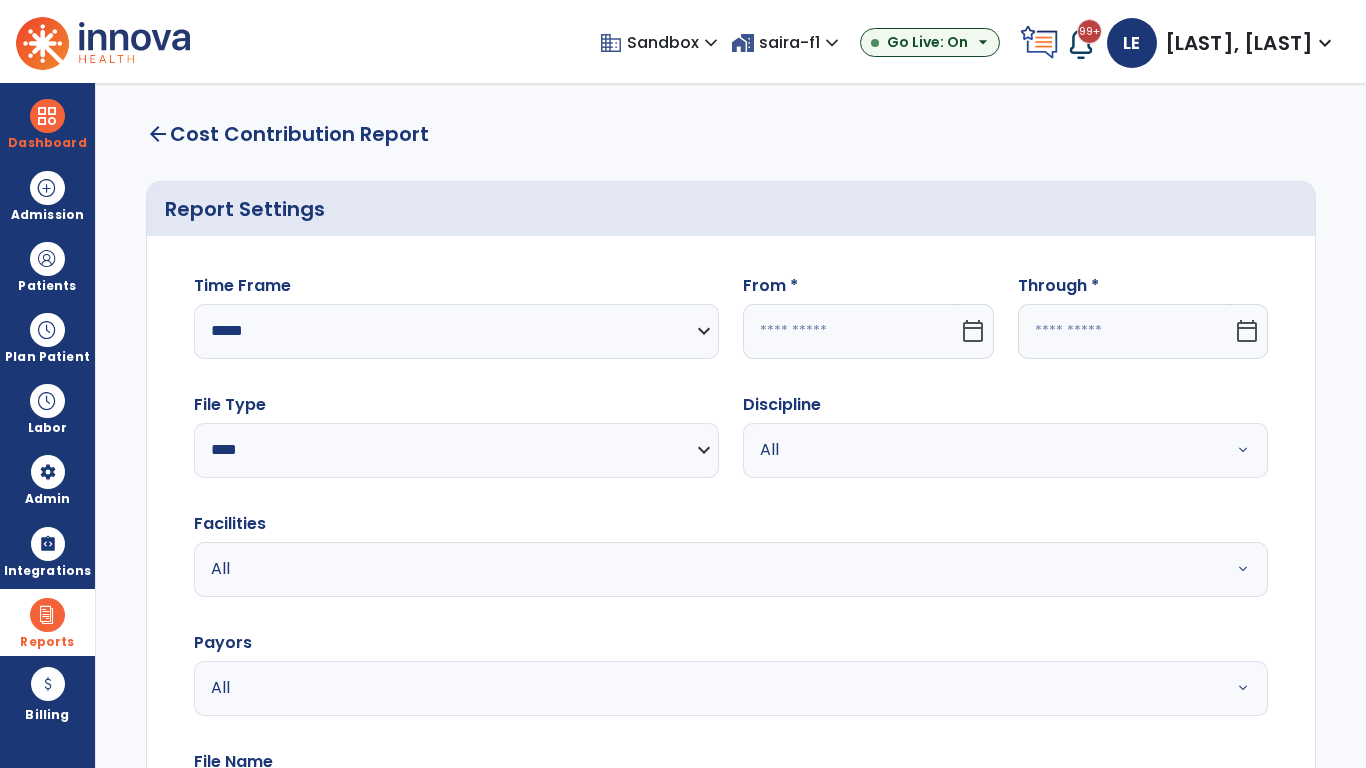 click 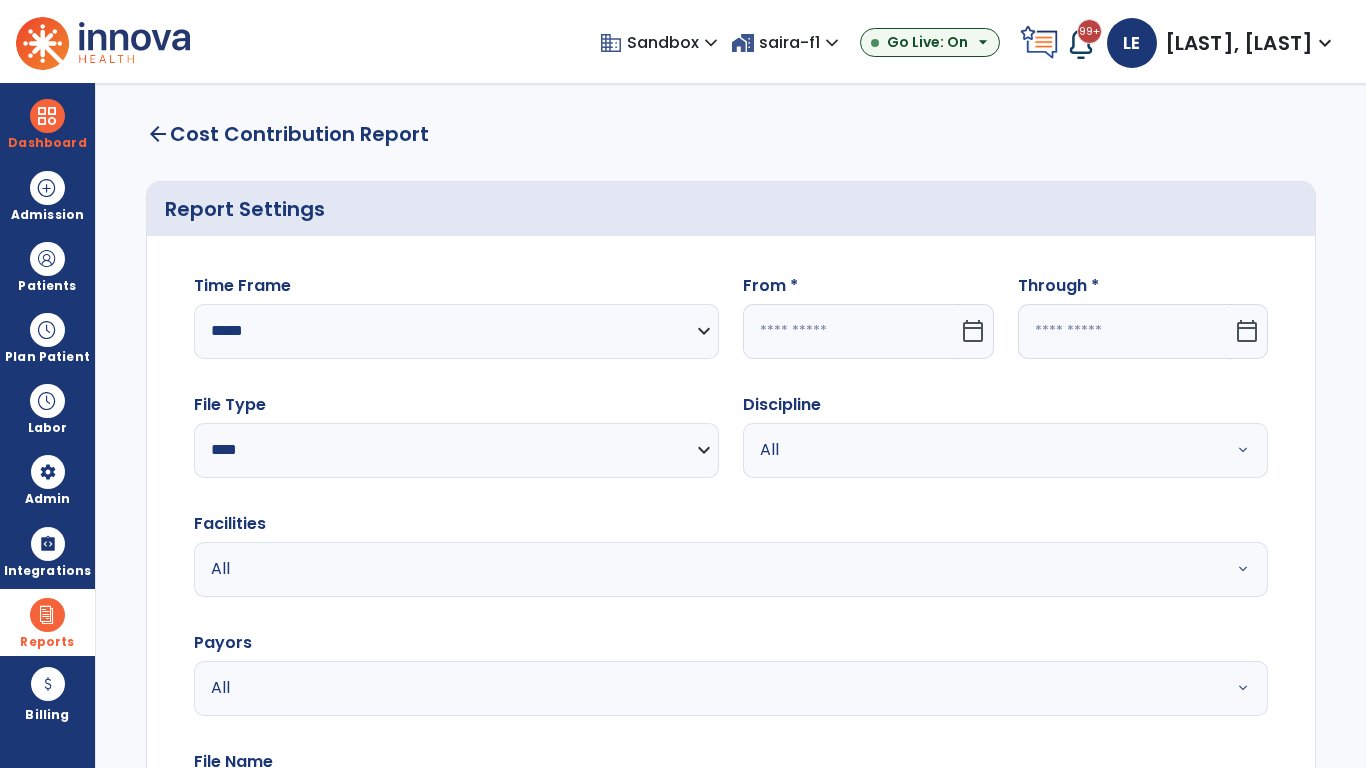 select on "*" 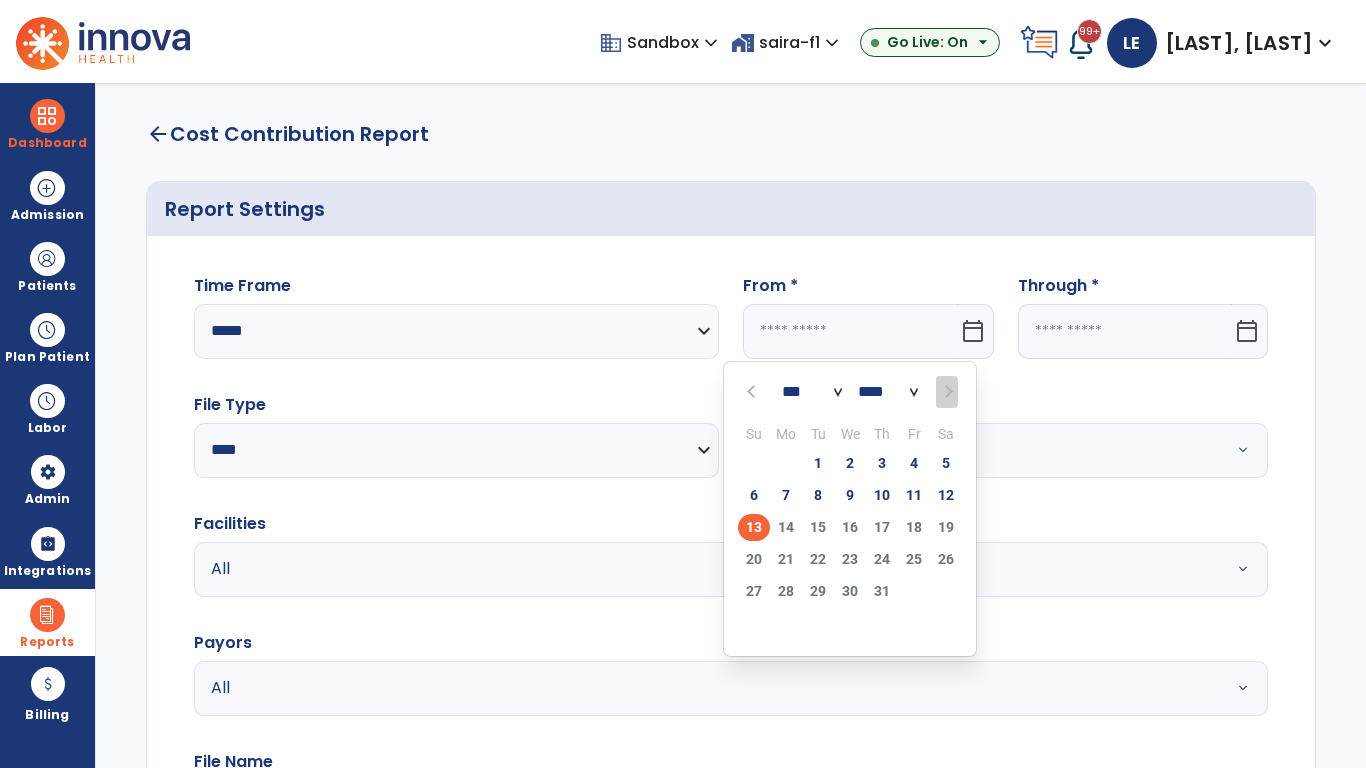 select on "****" 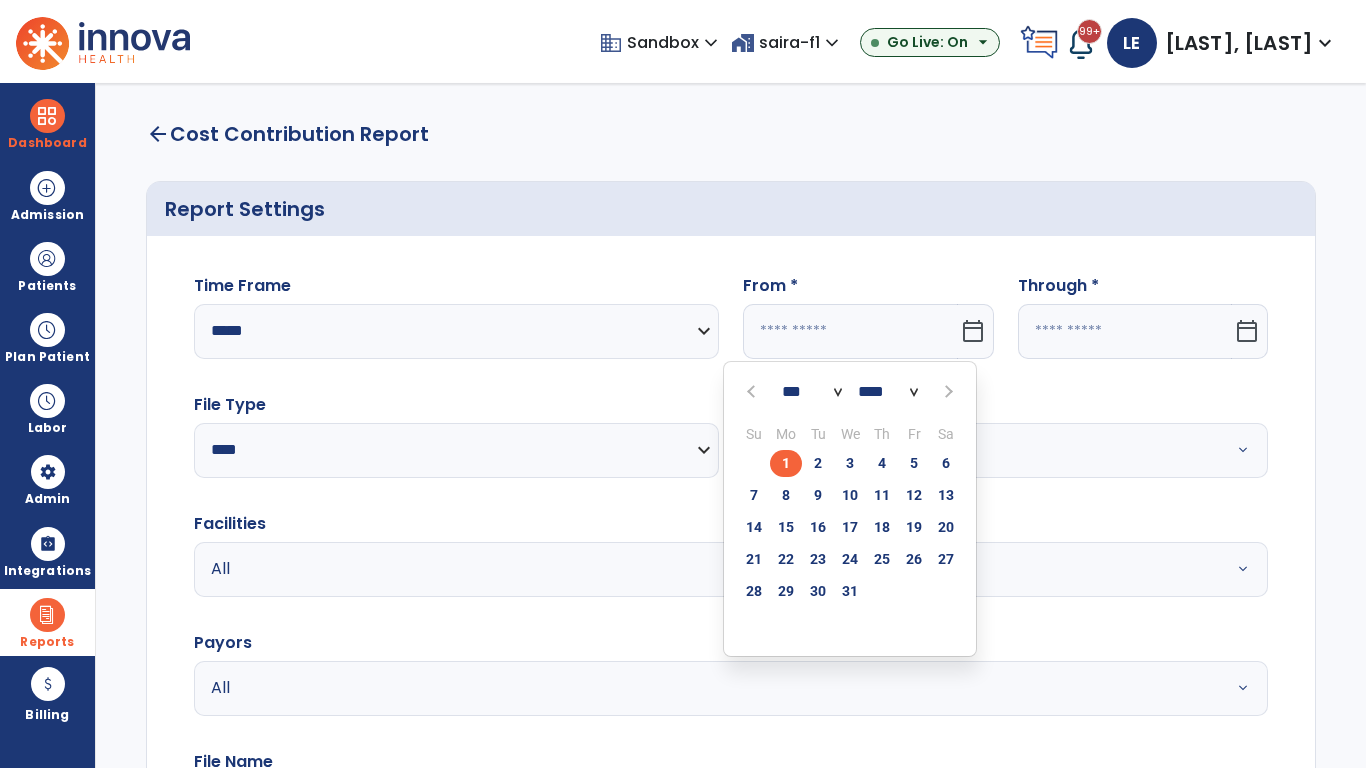 select on "**" 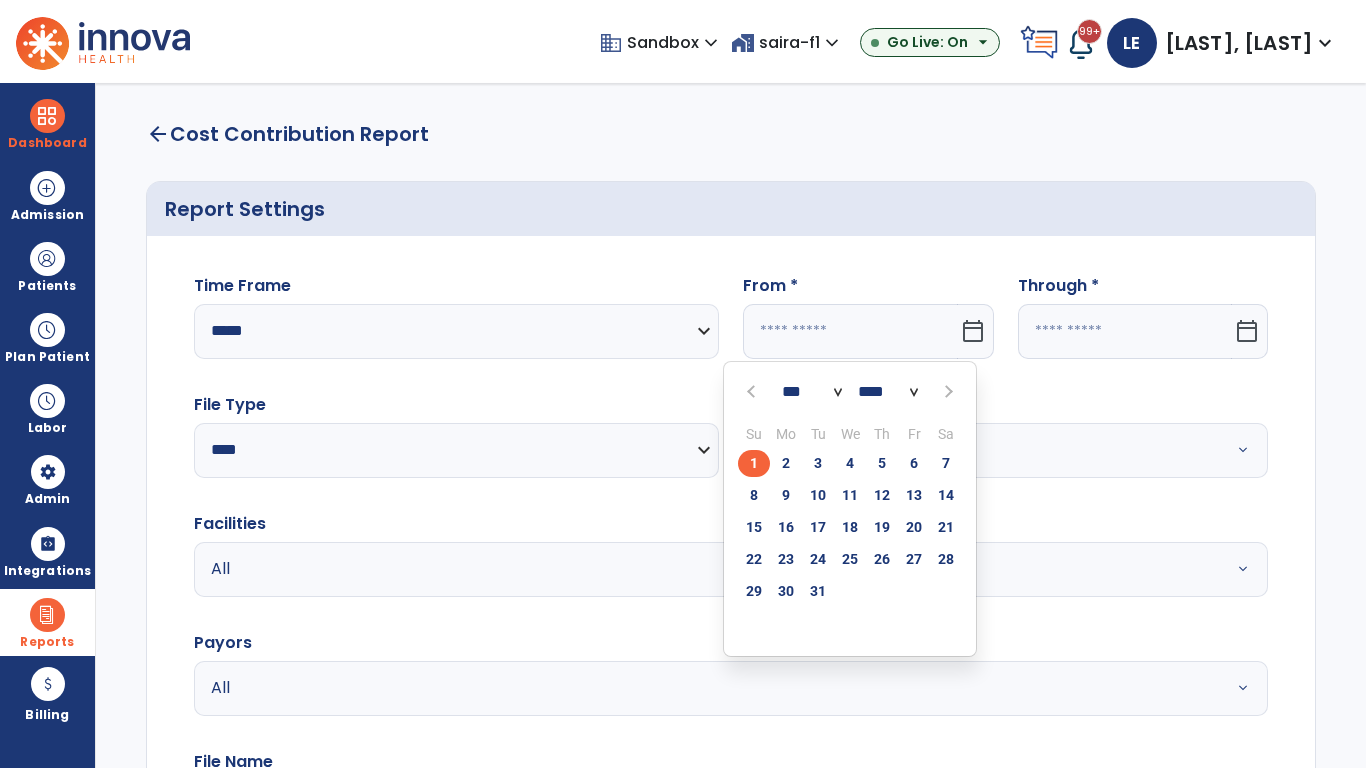 click on "1" 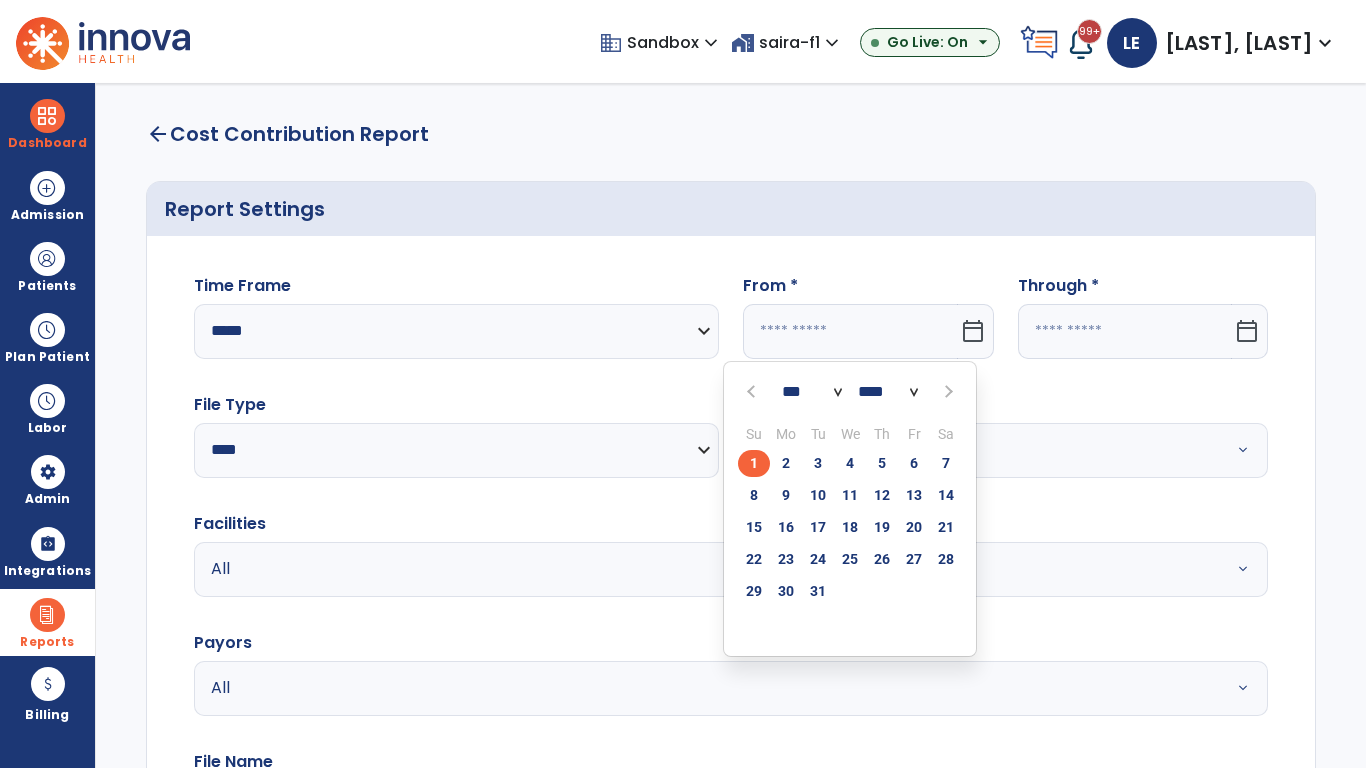 type on "**********" 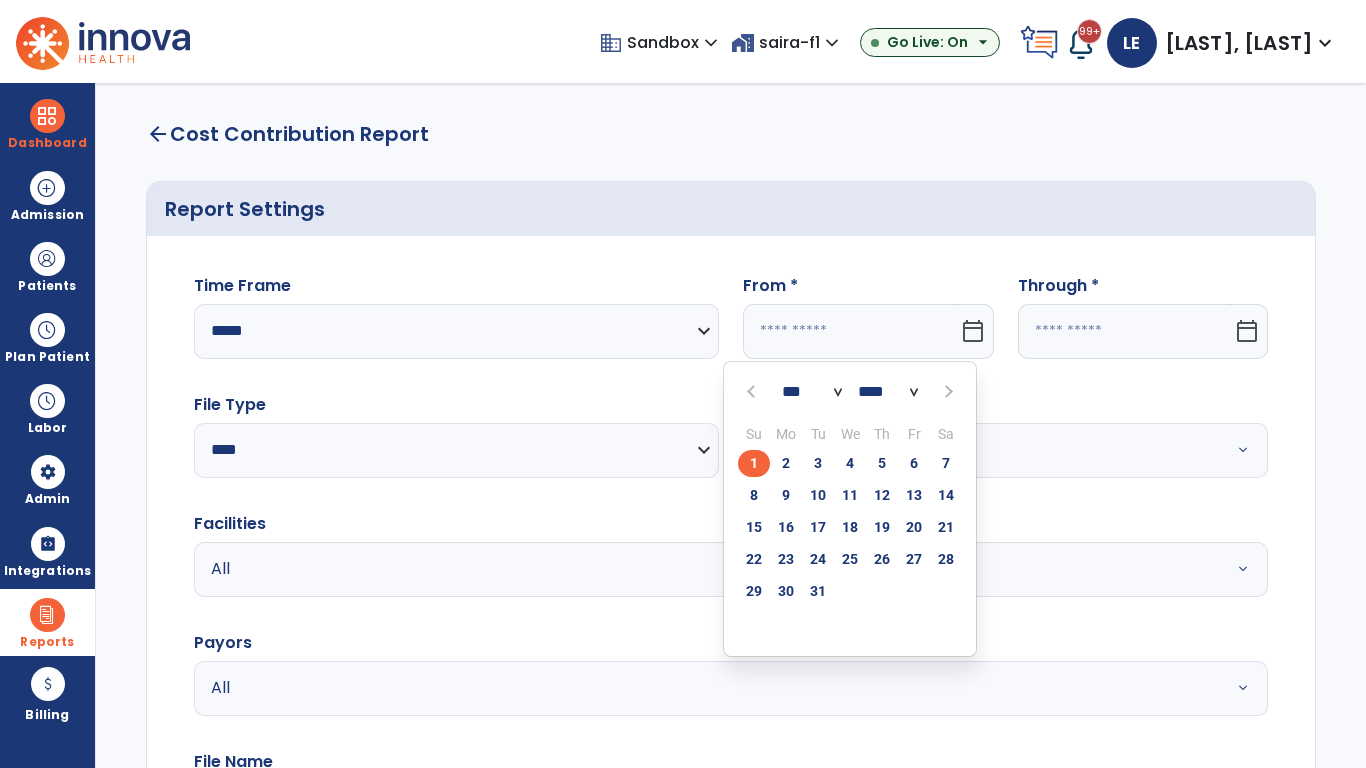 type on "*********" 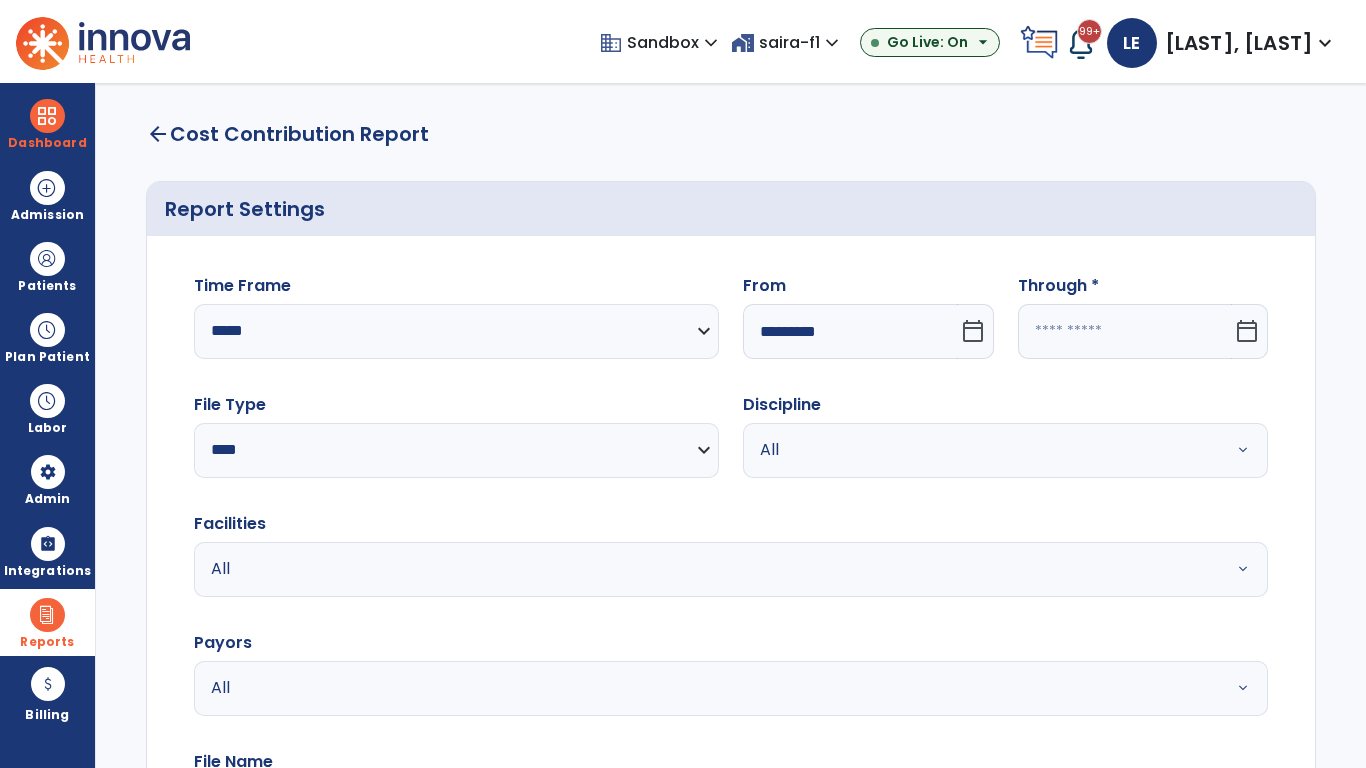 click 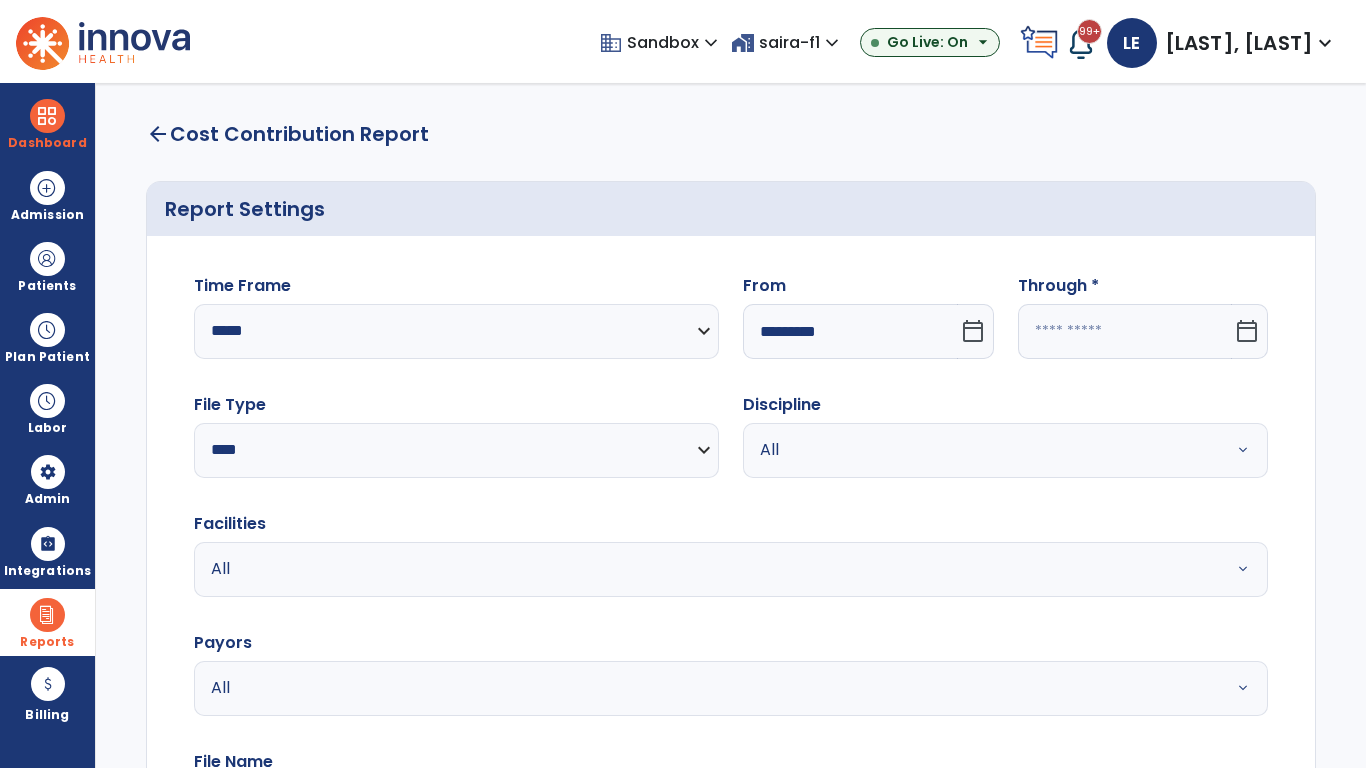 select on "*" 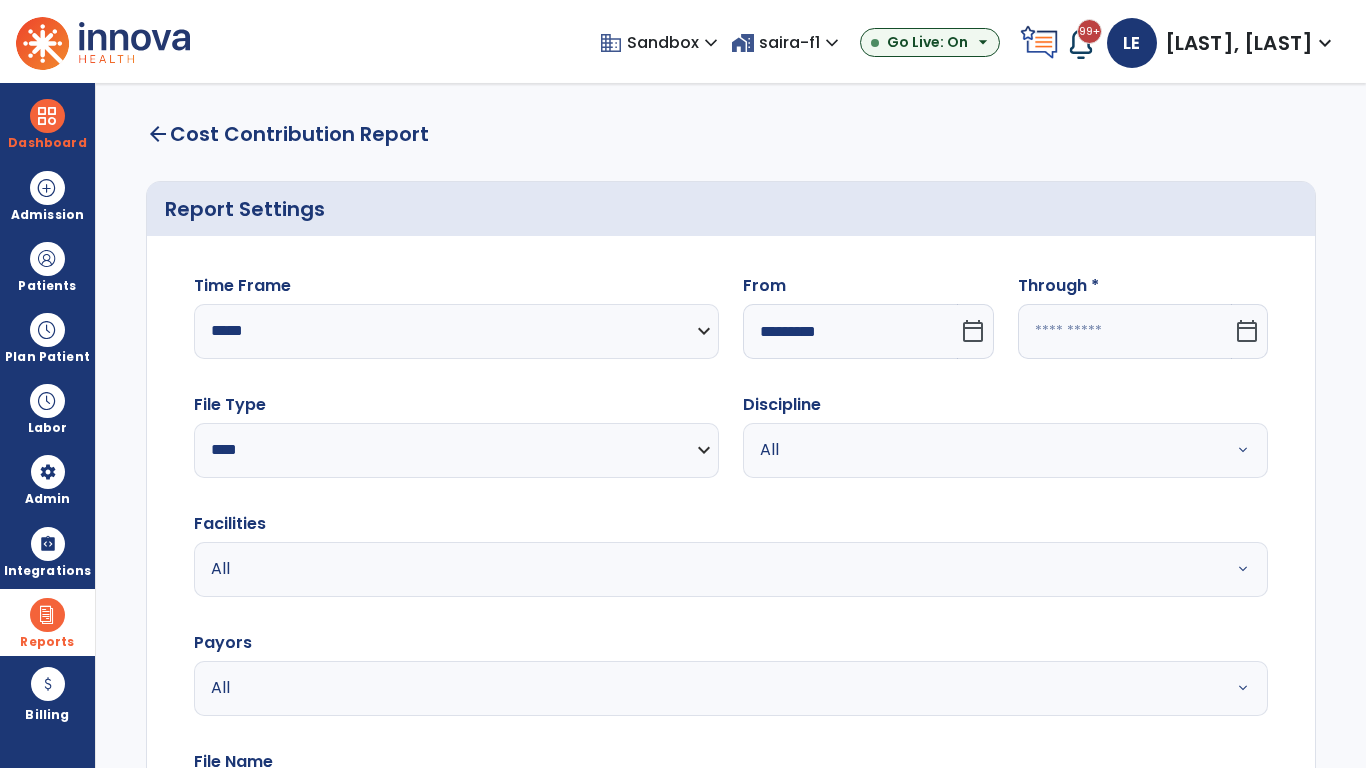 select on "****" 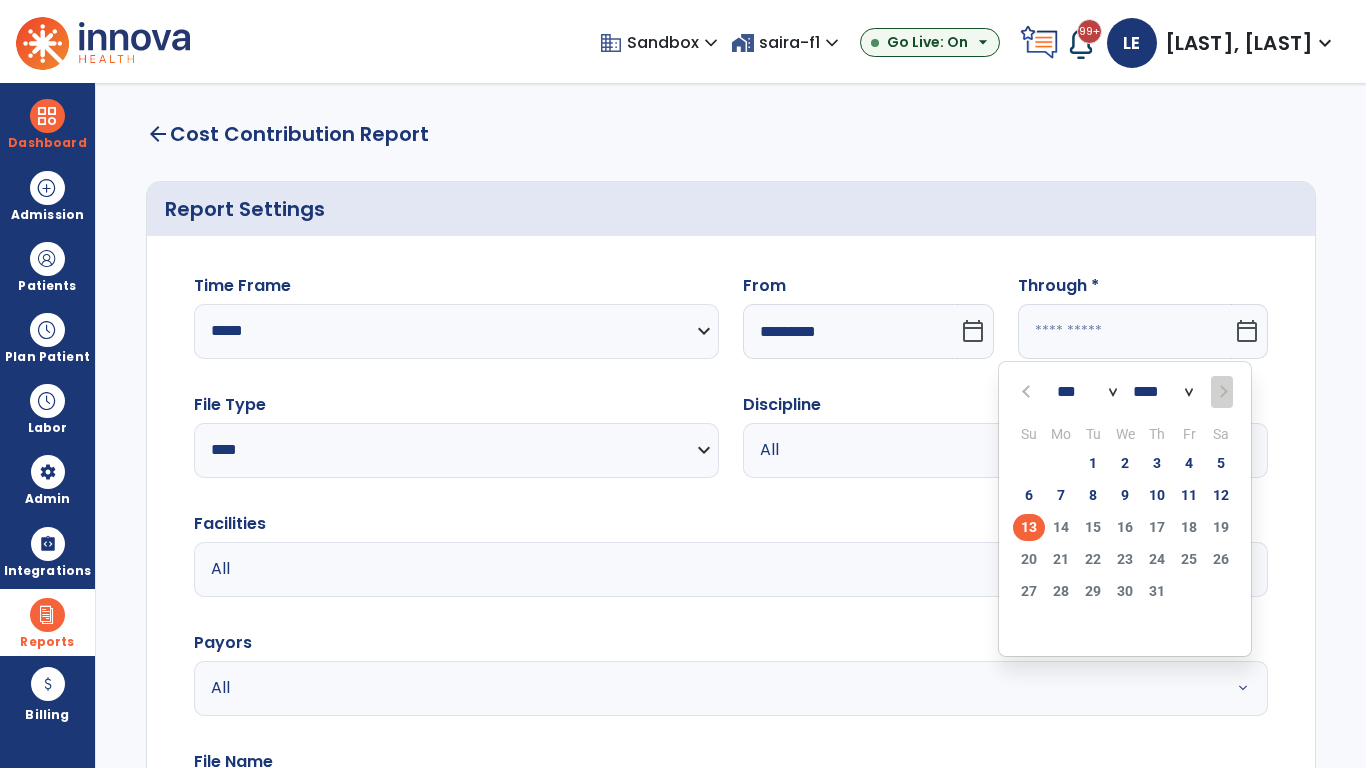 select on "*" 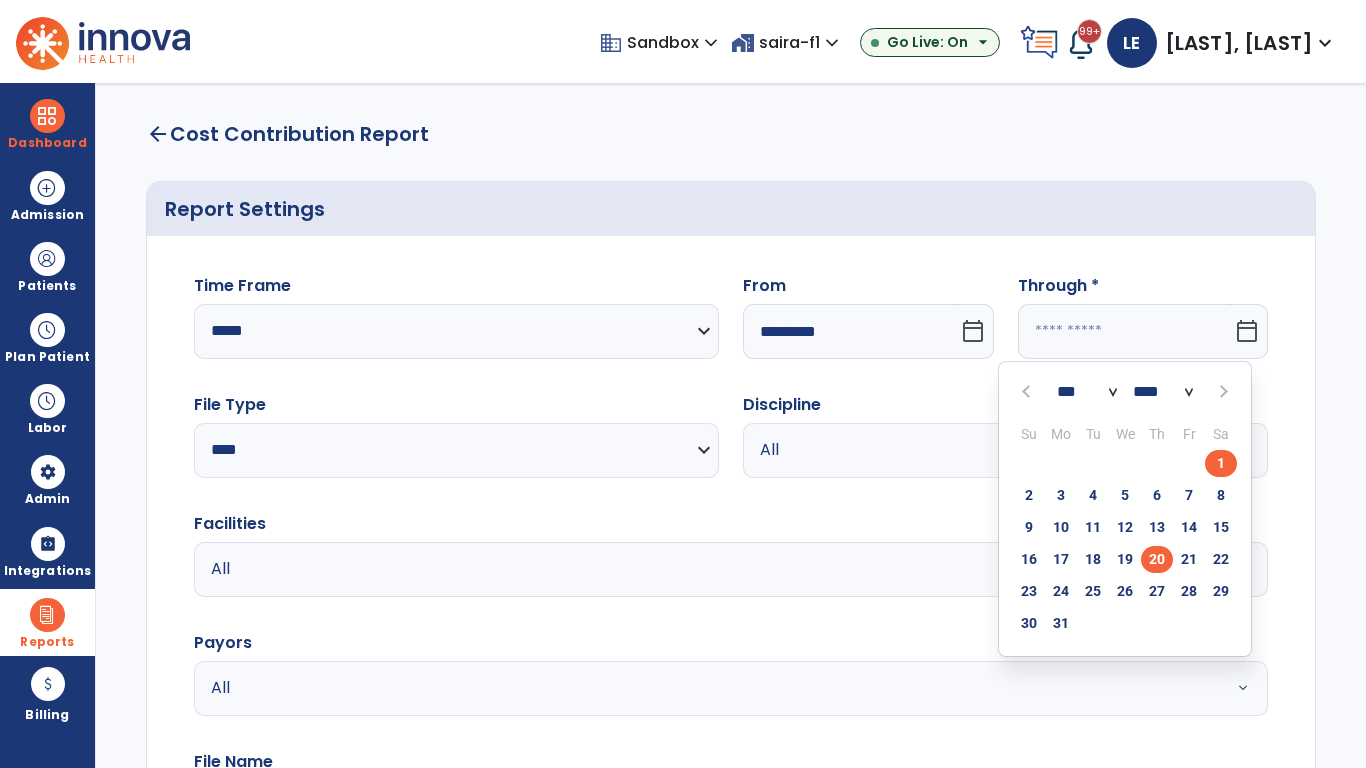 click on "20" 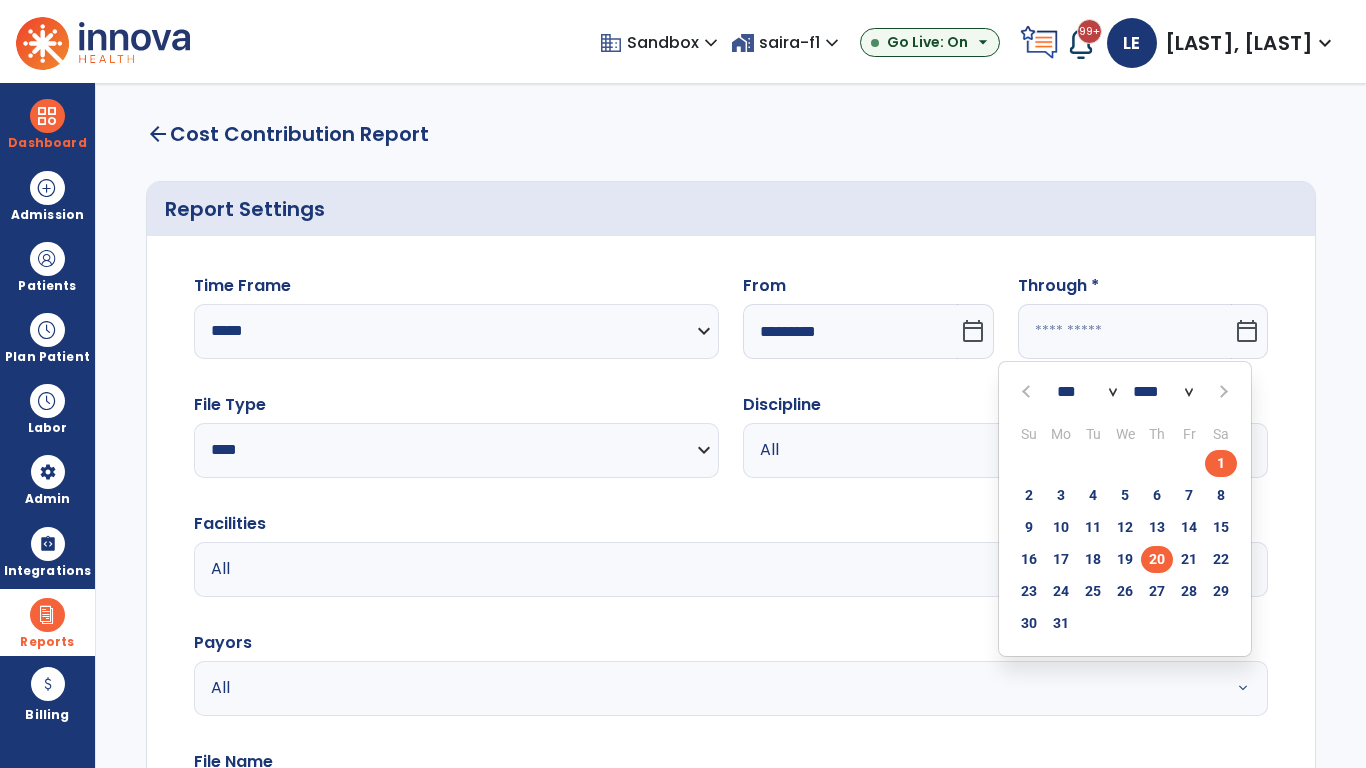 type on "**********" 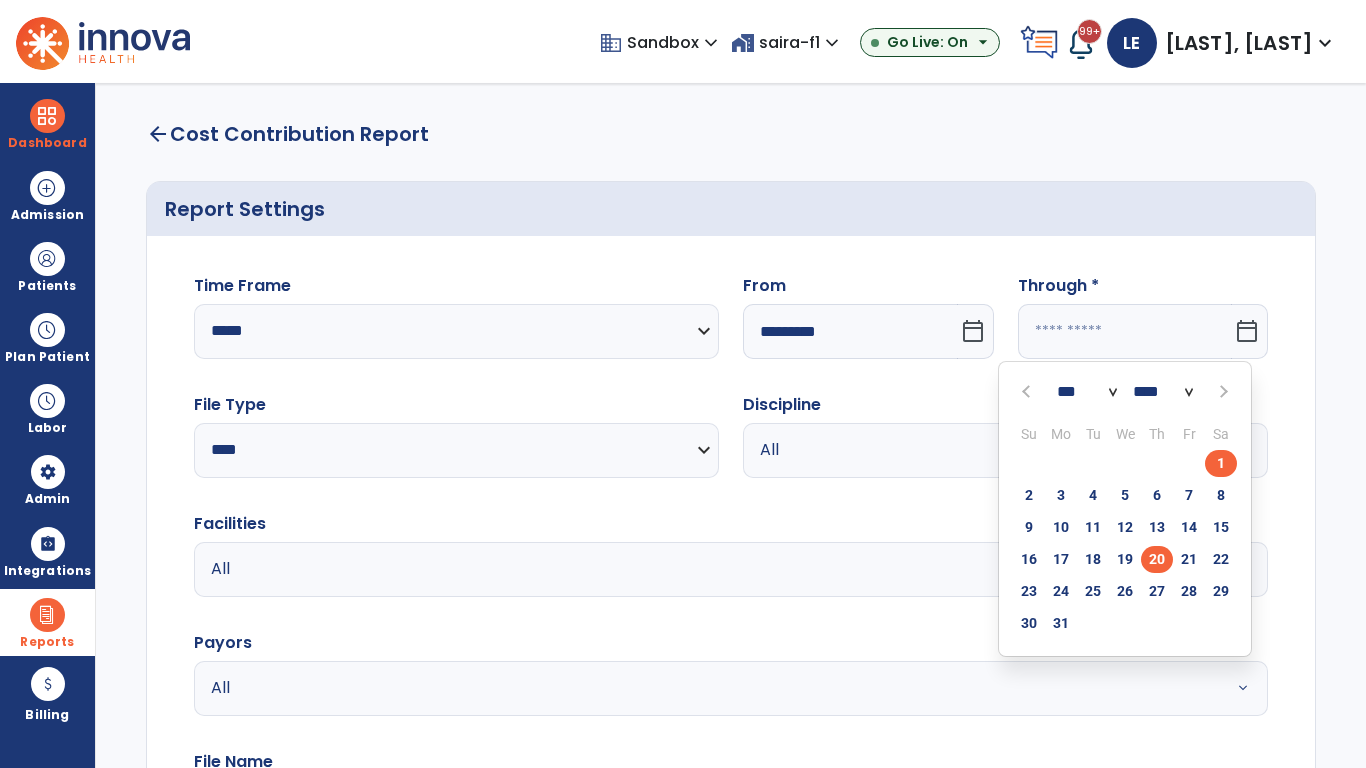 type on "*********" 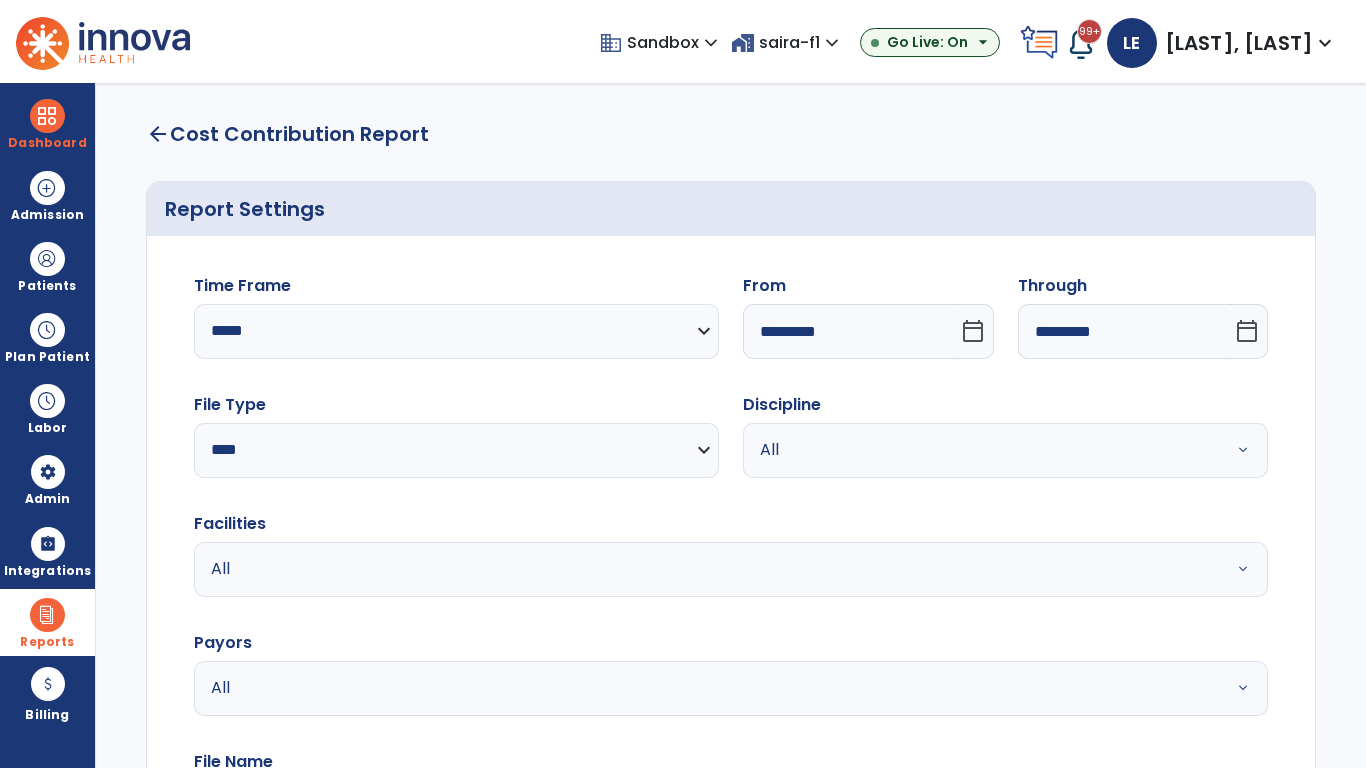 click on "All" at bounding box center (981, 450) 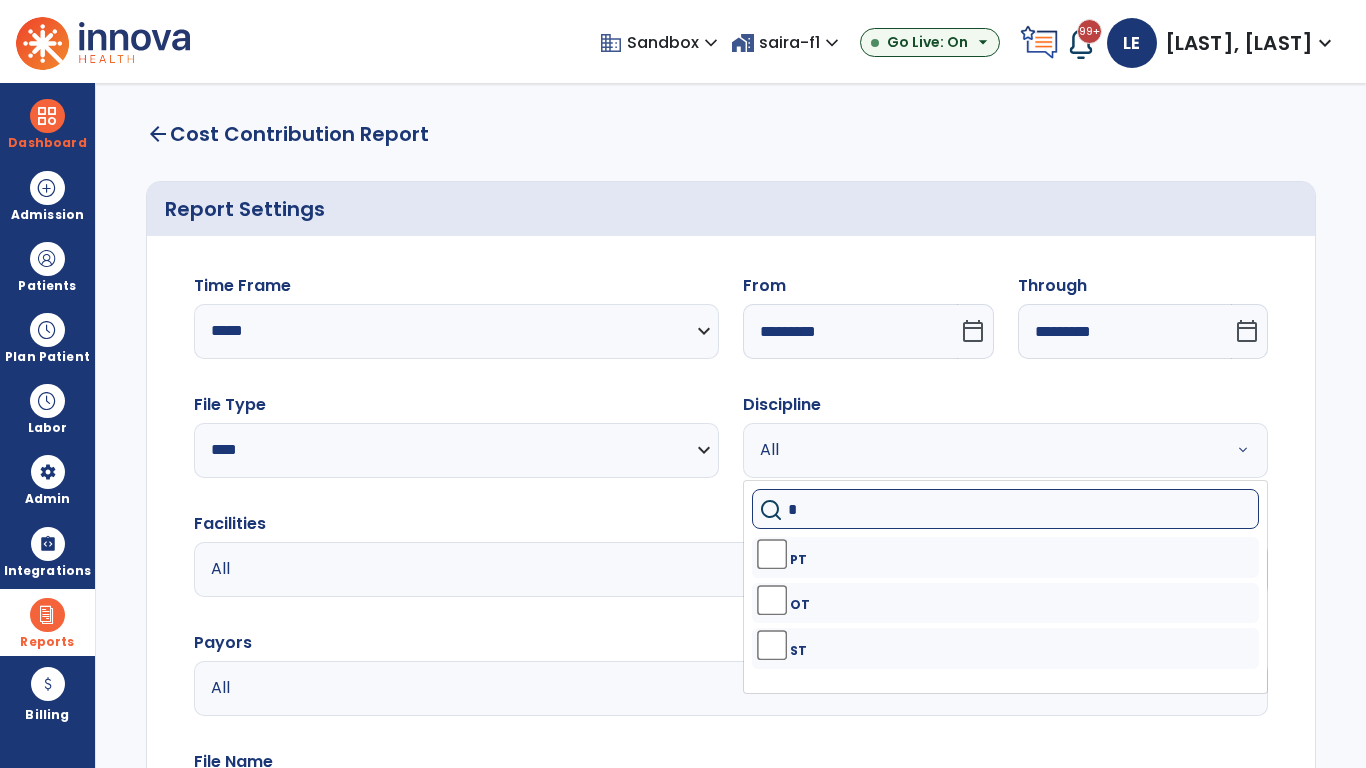 type on "**" 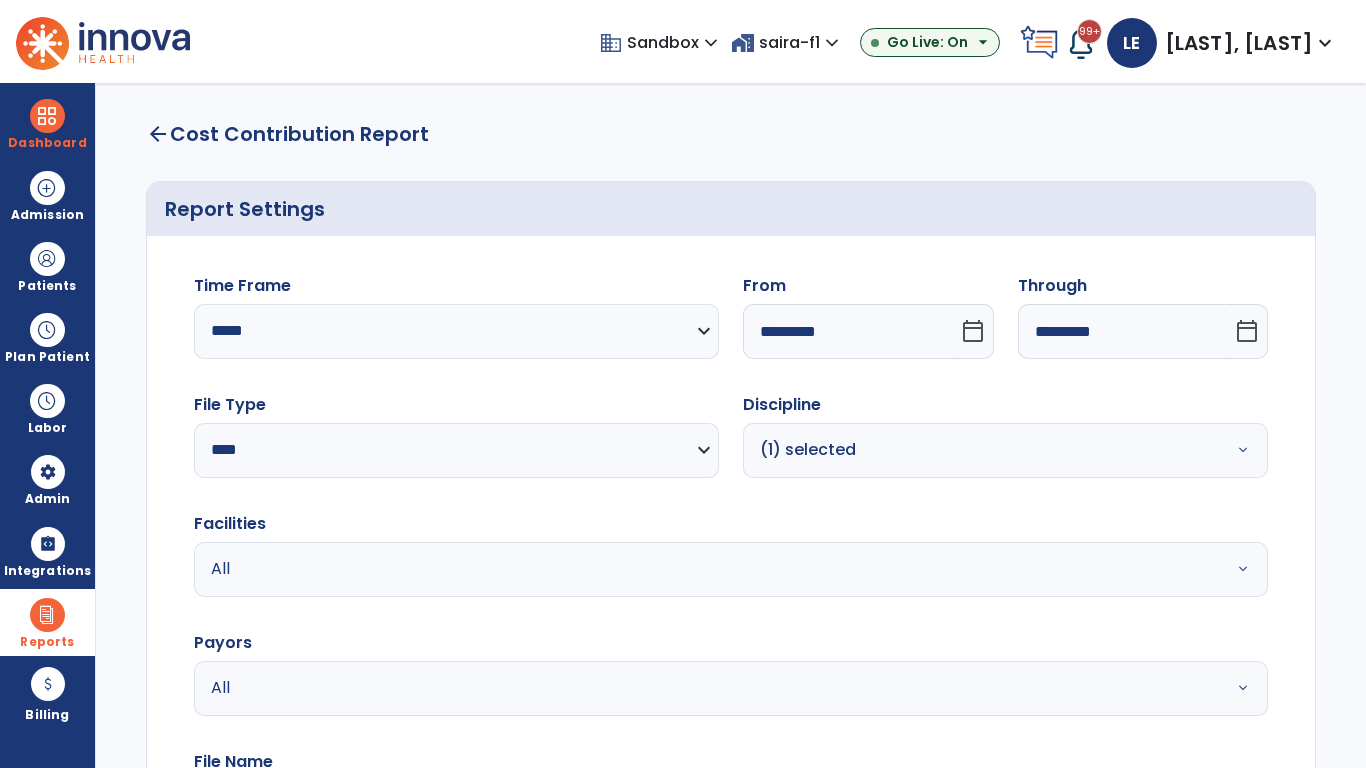 scroll, scrollTop: 51, scrollLeft: 0, axis: vertical 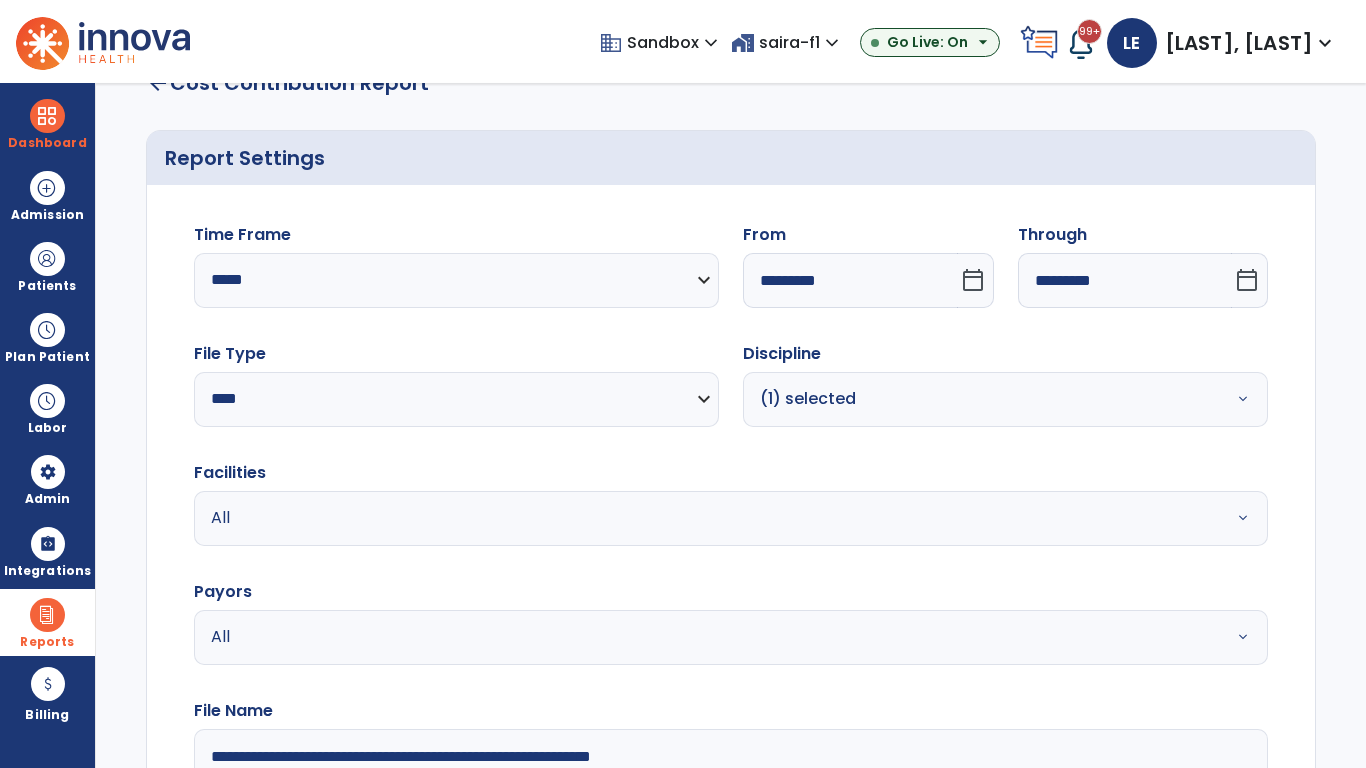 type on "**********" 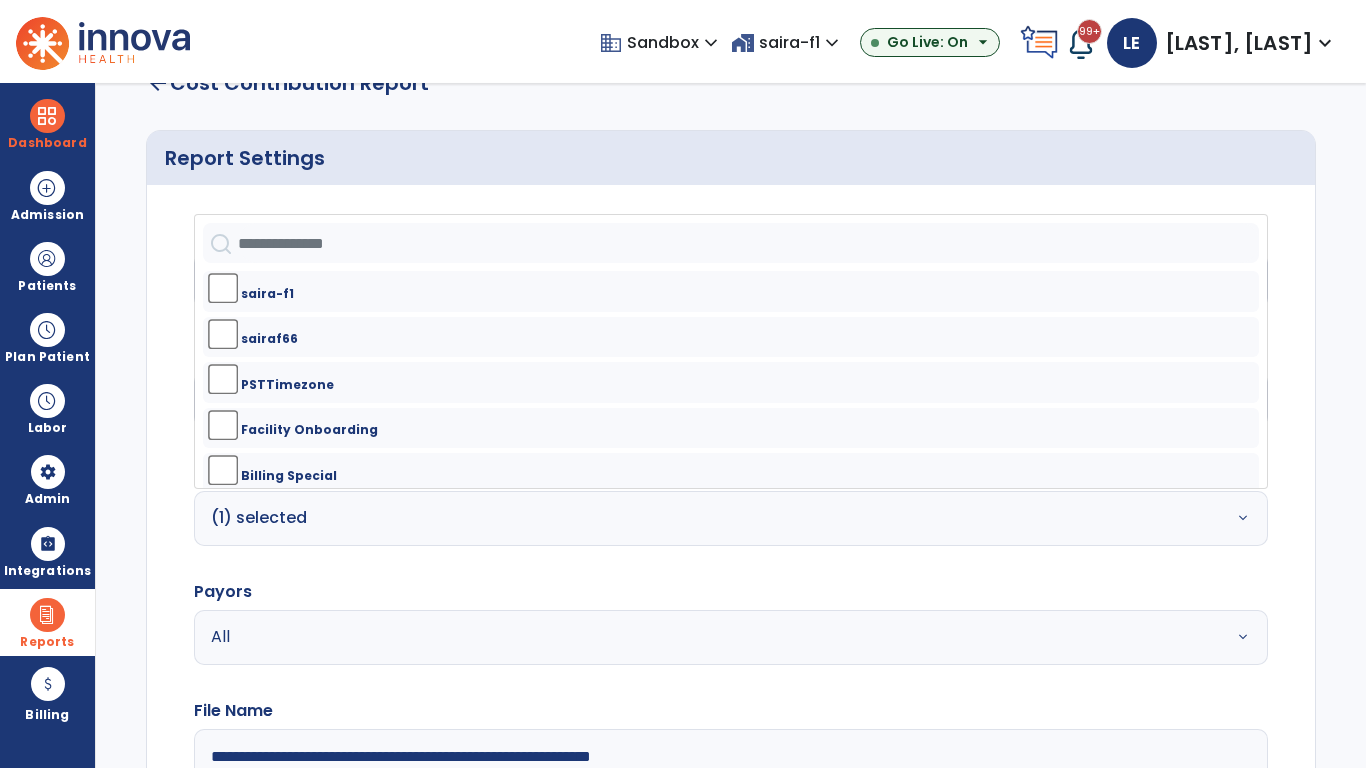 click on "All" at bounding box center [679, 637] 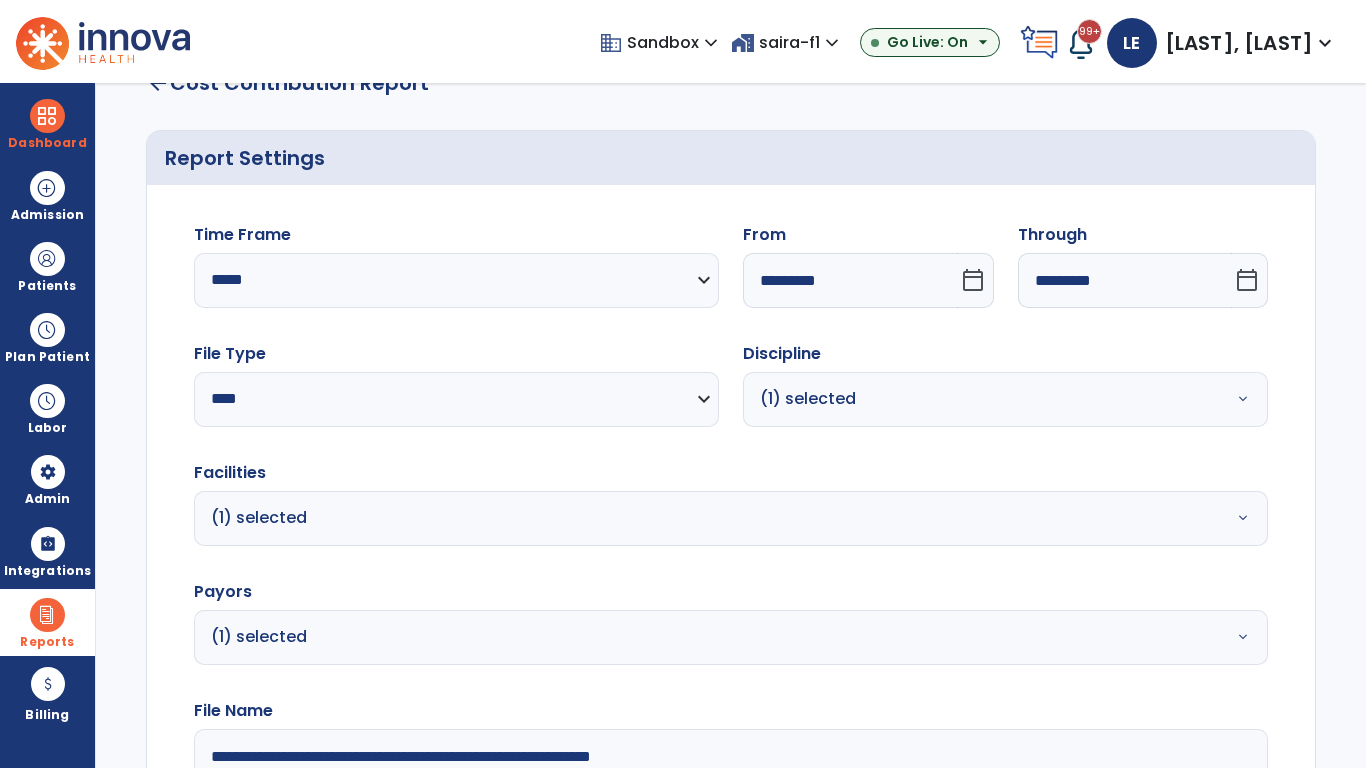 click on "Generate Report" 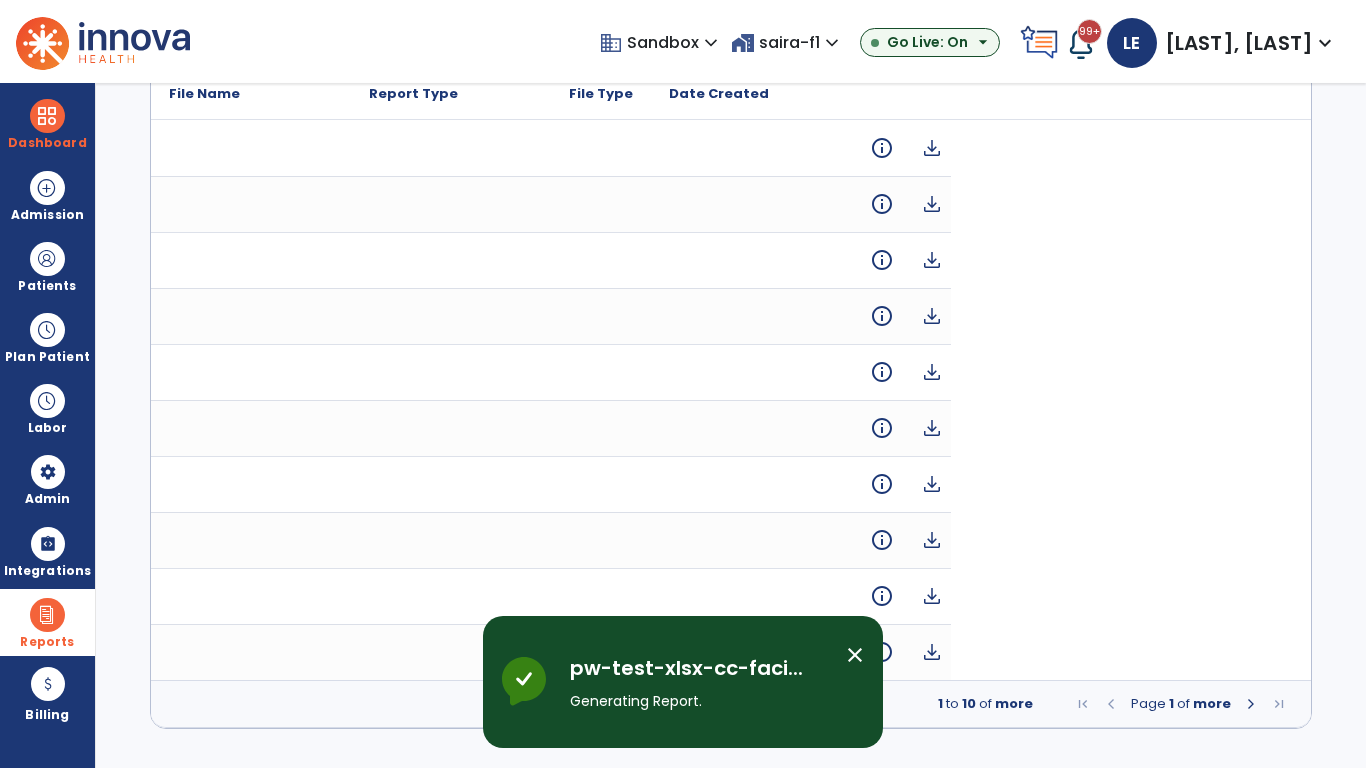 scroll, scrollTop: 0, scrollLeft: 0, axis: both 